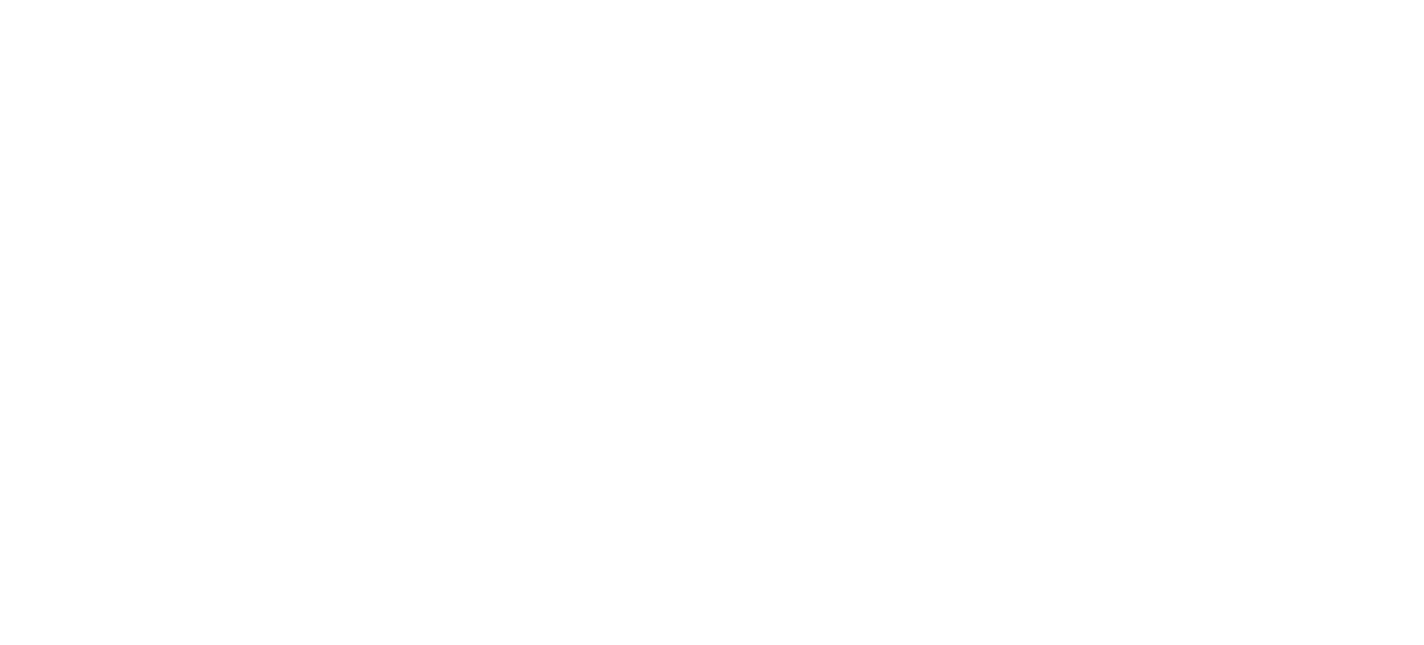 scroll, scrollTop: 0, scrollLeft: 0, axis: both 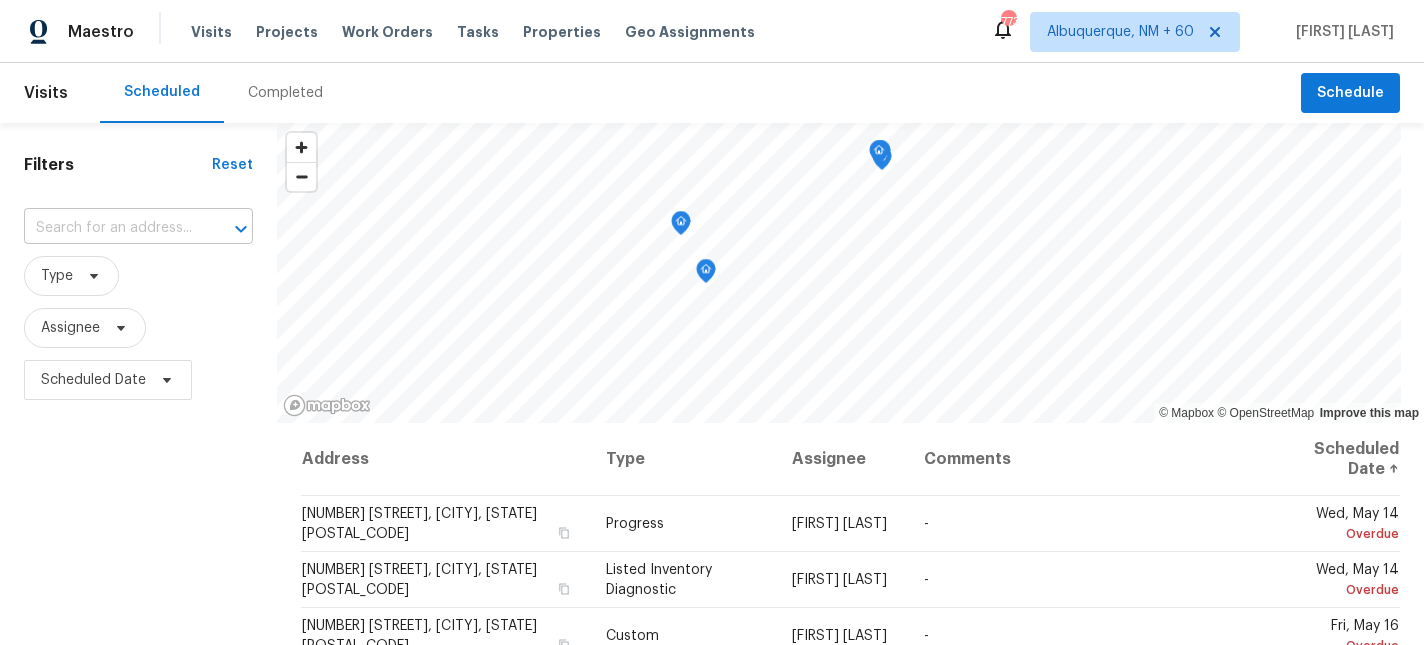 click at bounding box center (110, 228) 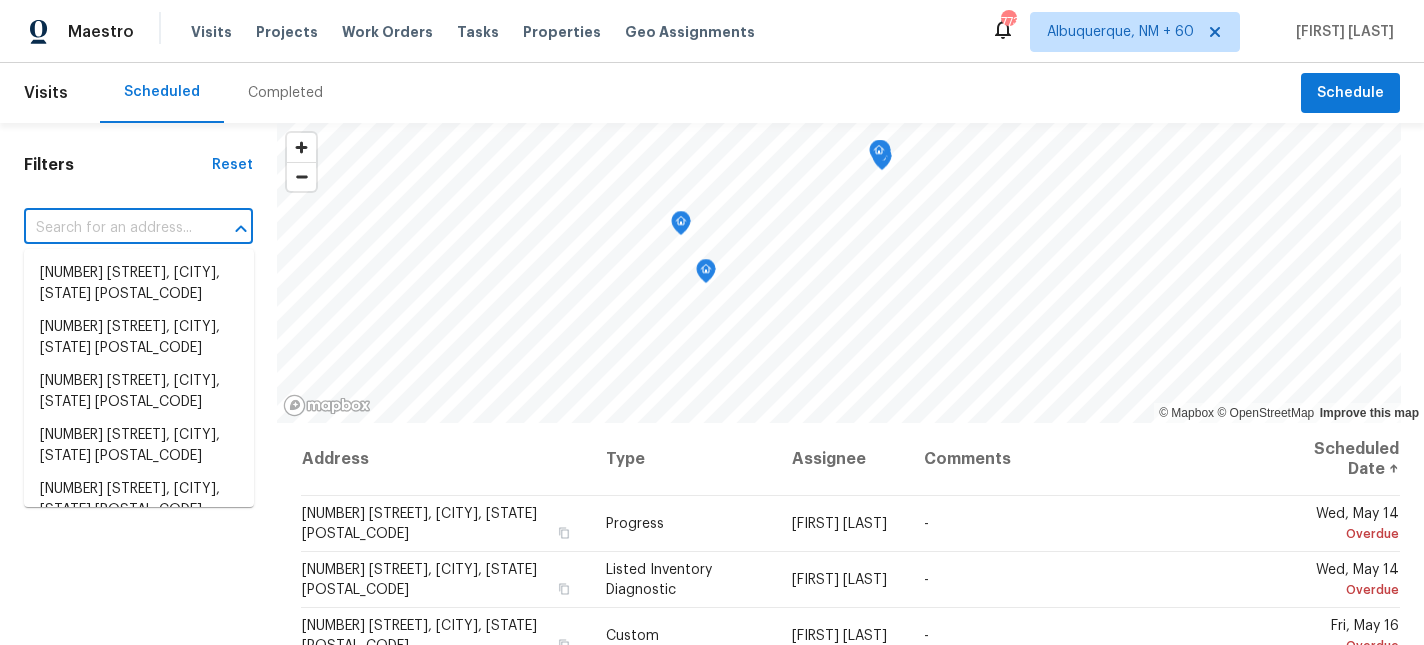paste on "[NUMBER] [STREET], [CITY], [STATE] [POSTAL_CODE]" 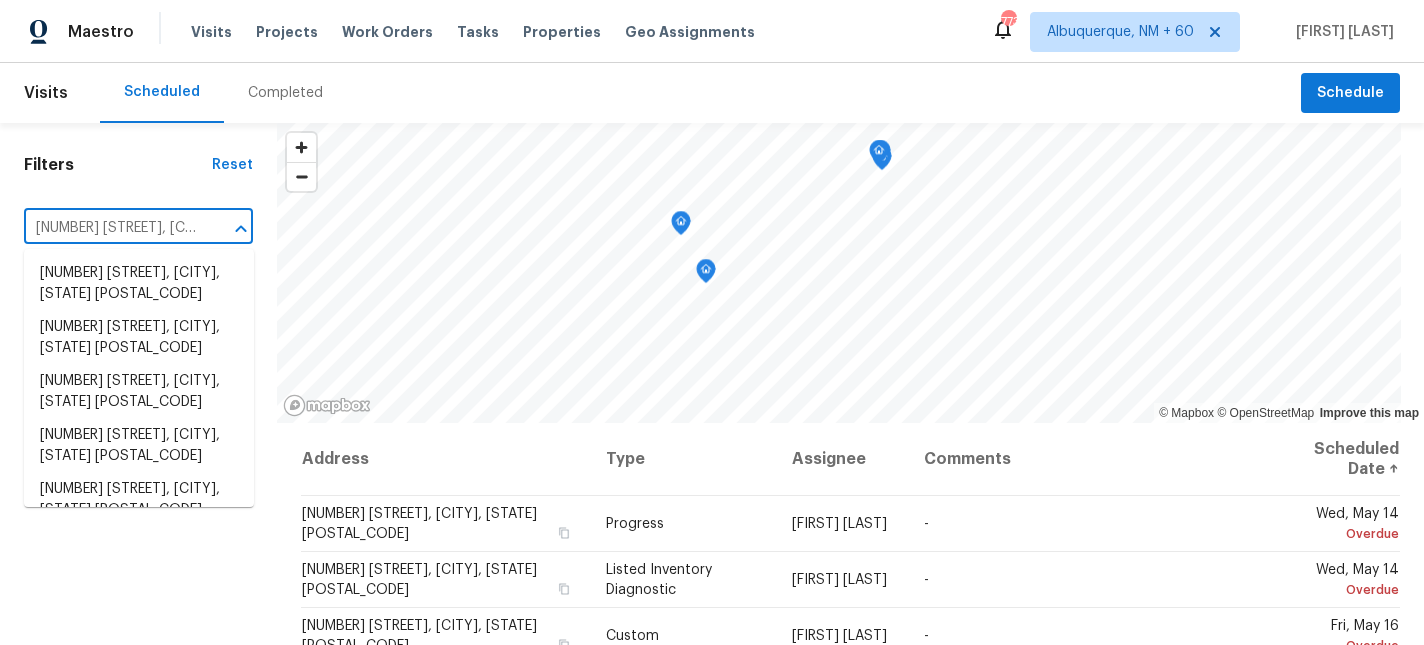 scroll, scrollTop: 0, scrollLeft: 79, axis: horizontal 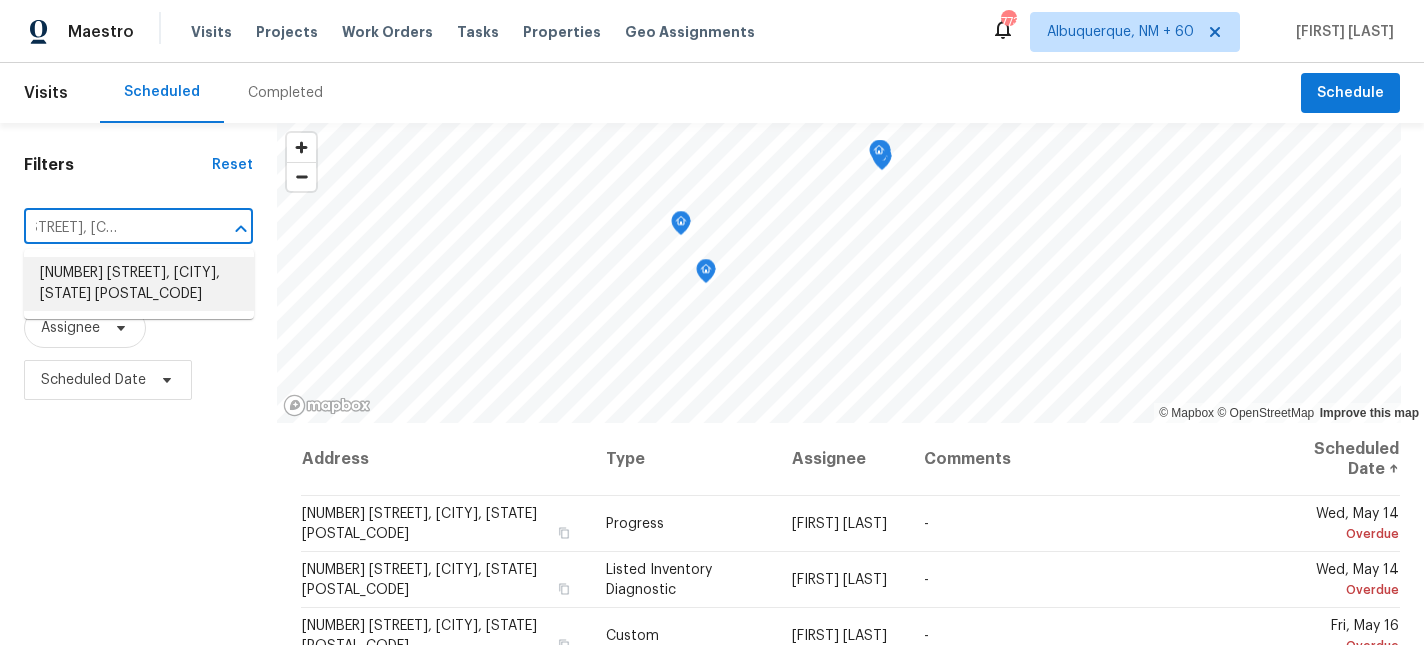 click on "[NUMBER] [STREET], [CITY], [STATE] [POSTAL_CODE]" at bounding box center [139, 284] 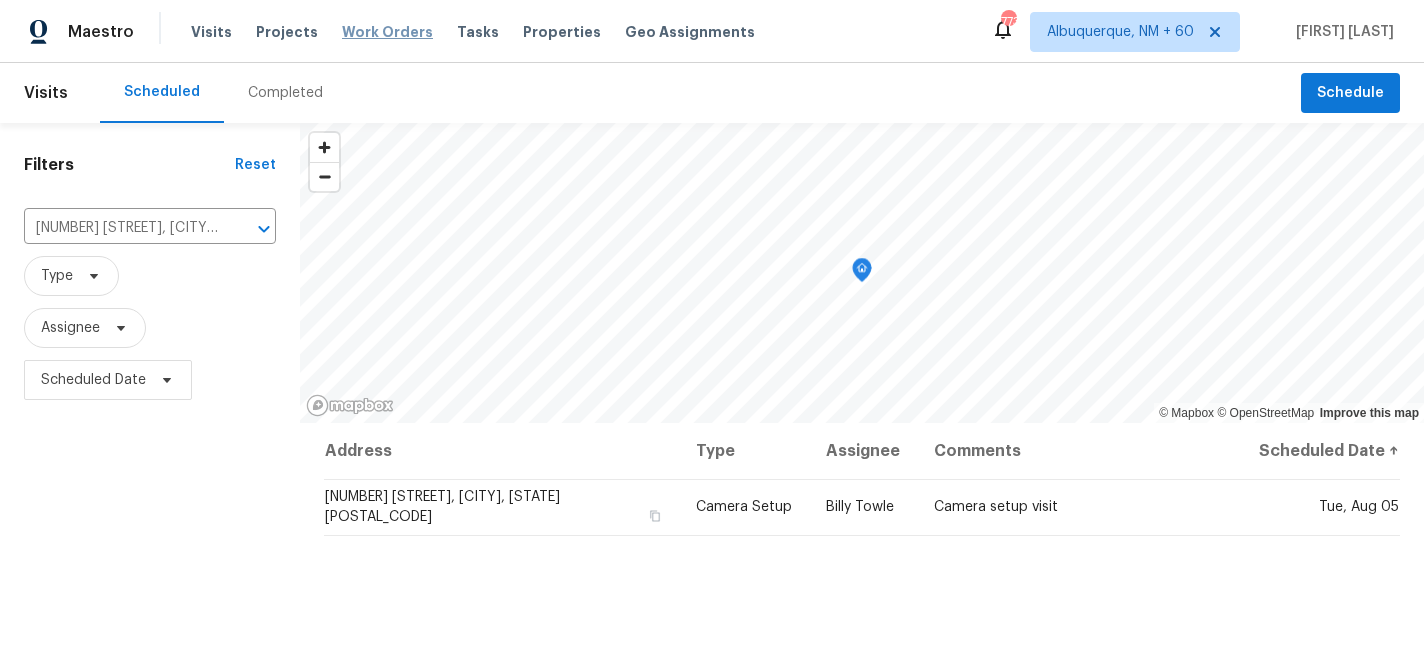 click on "Work Orders" at bounding box center [387, 32] 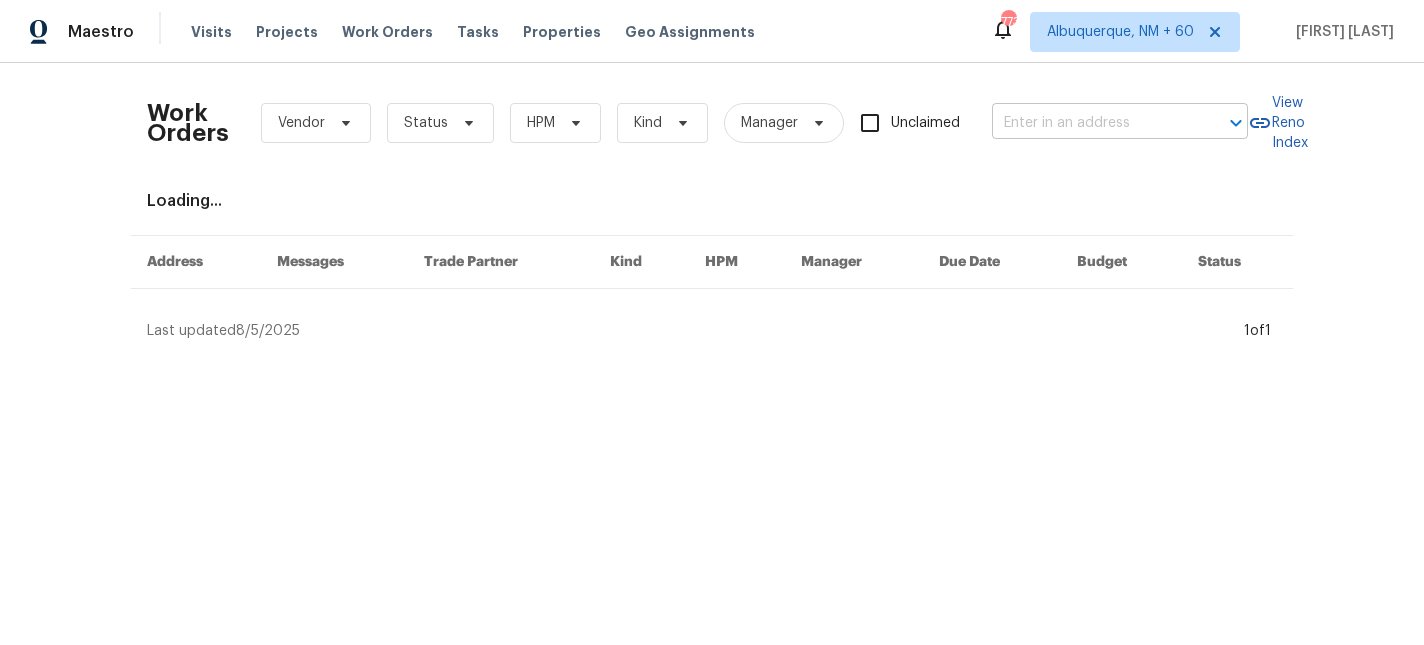 click at bounding box center (1092, 123) 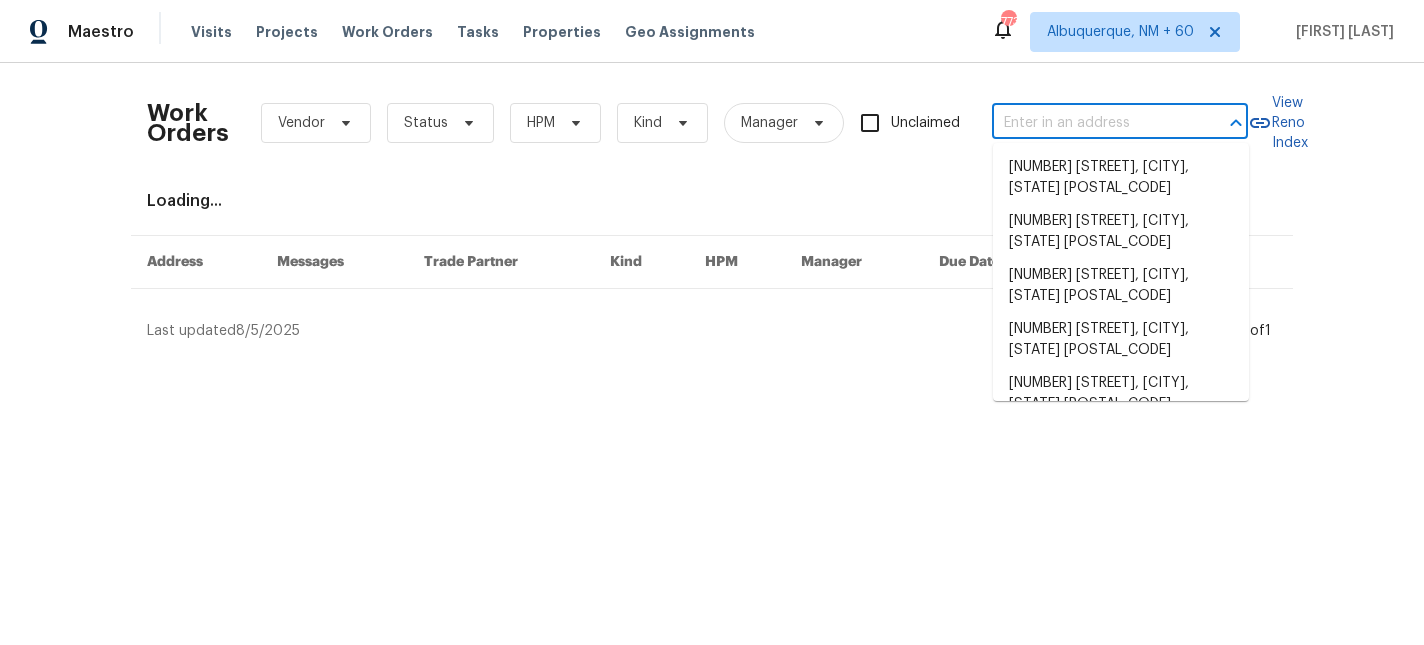 paste on "[NUMBER] [STREET], [CITY], [STATE] [POSTAL_CODE]" 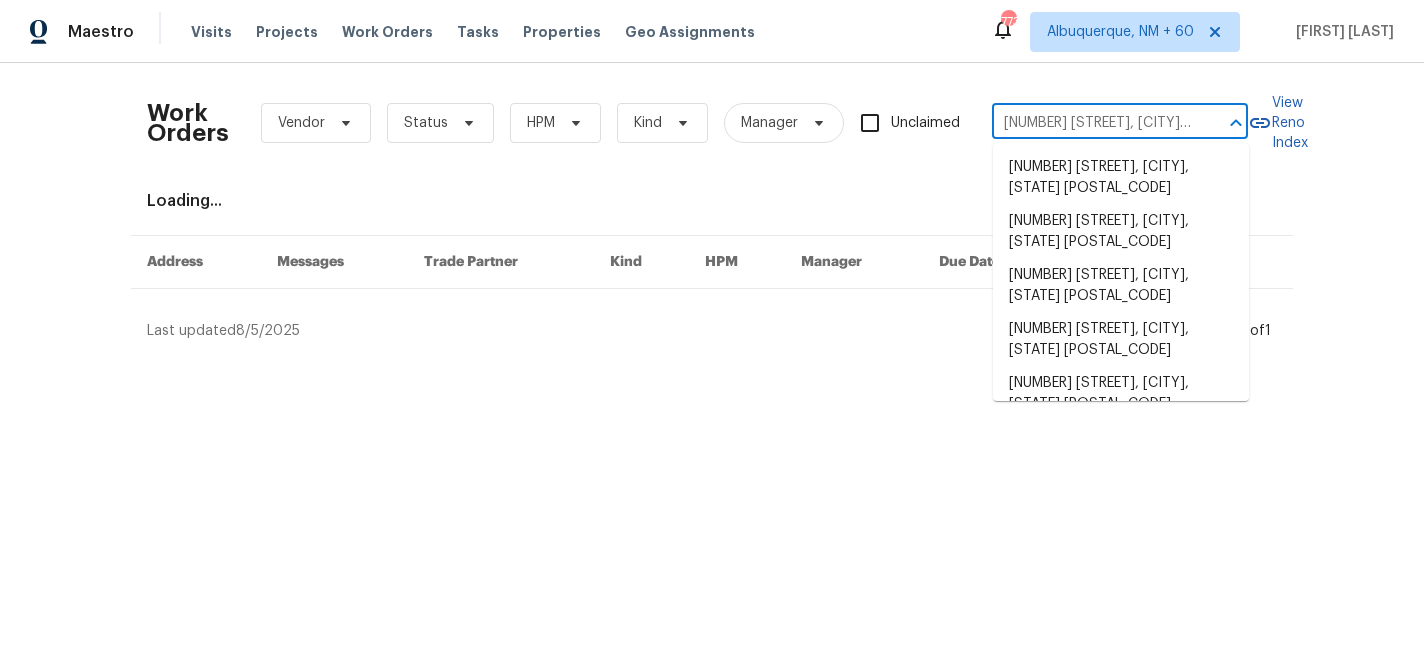 scroll, scrollTop: 0, scrollLeft: 53, axis: horizontal 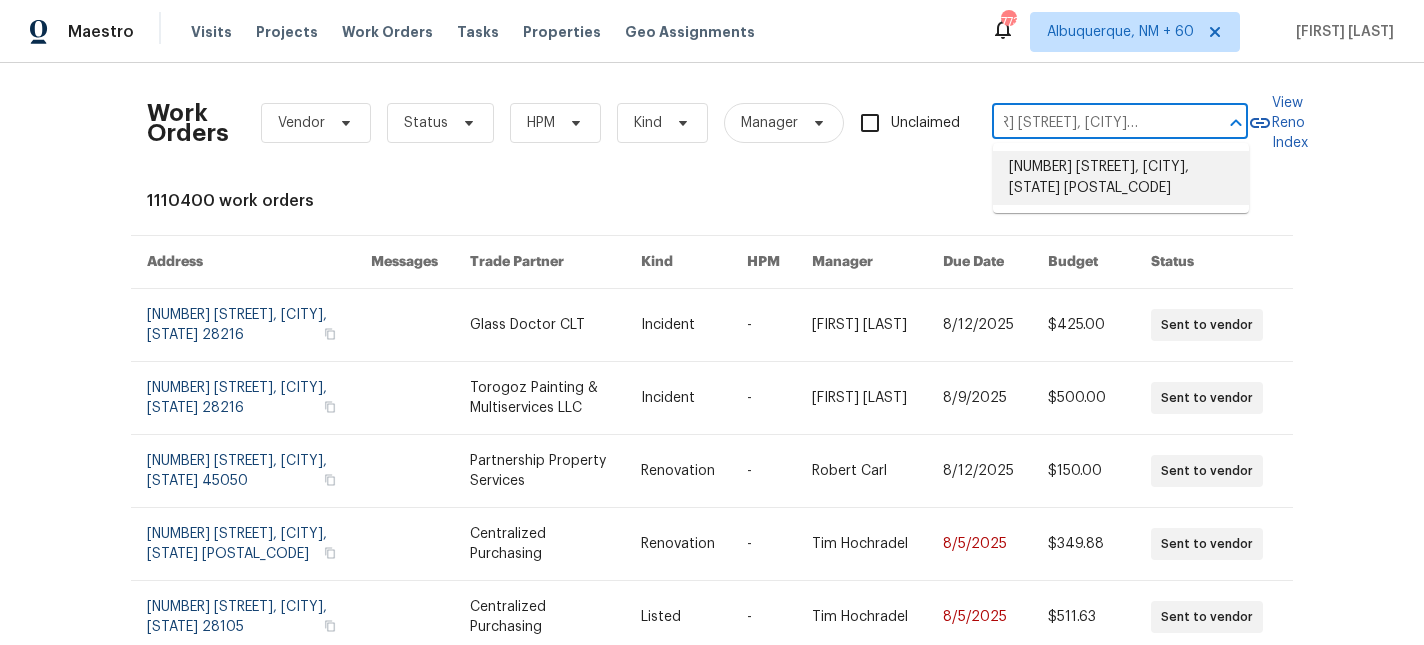 click on "[NUMBER] [STREET], [CITY], [STATE] [POSTAL_CODE]" at bounding box center (1121, 178) 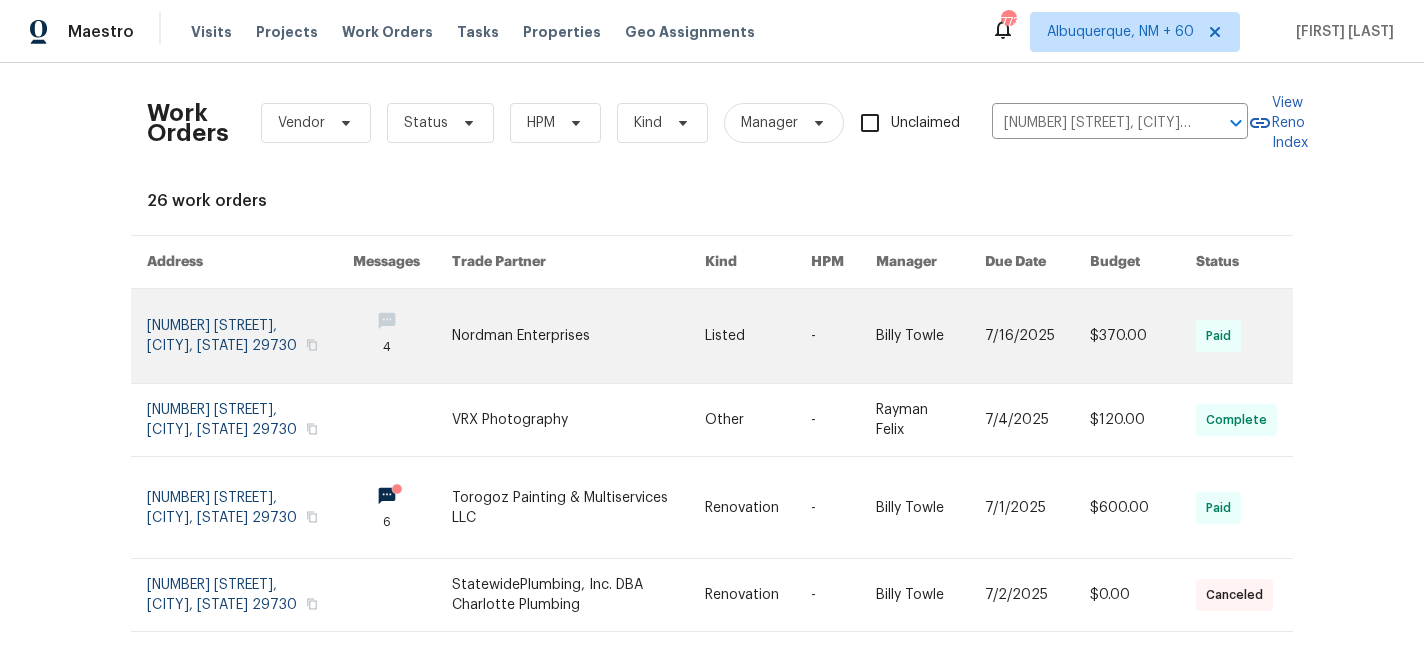 click on "-" at bounding box center (827, 336) 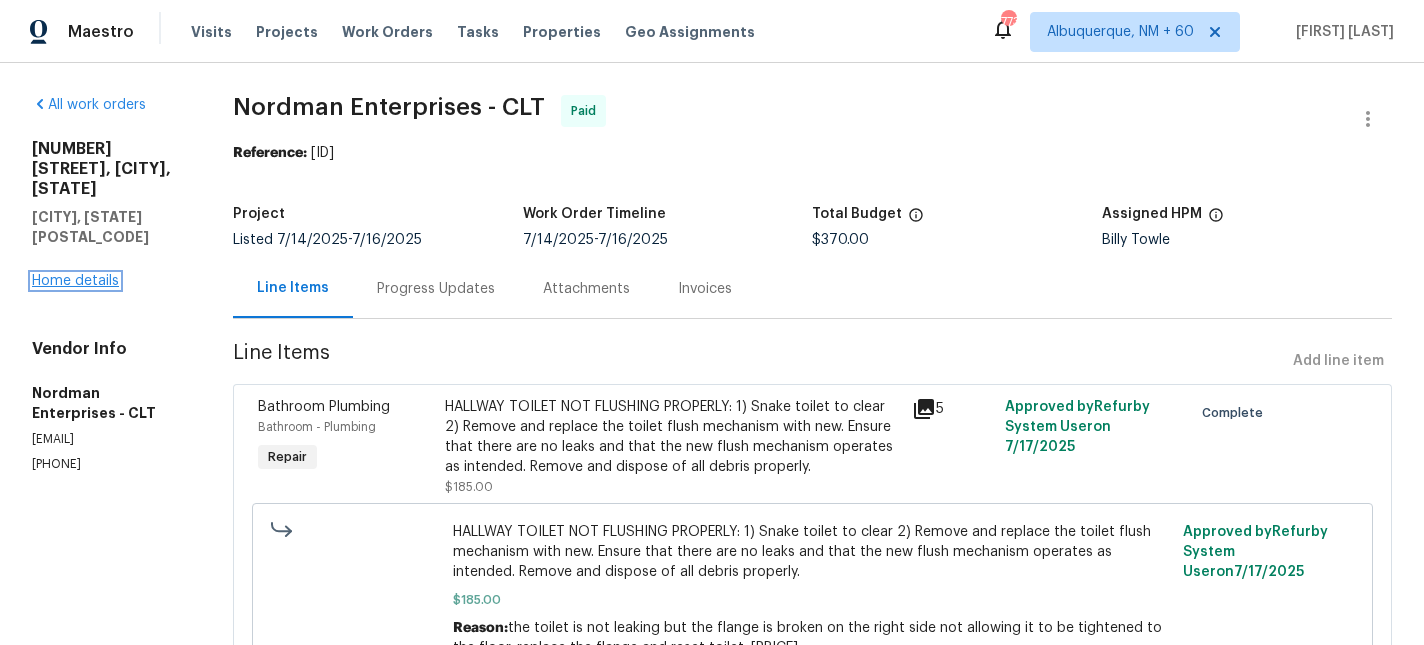 click on "Home details" at bounding box center (75, 281) 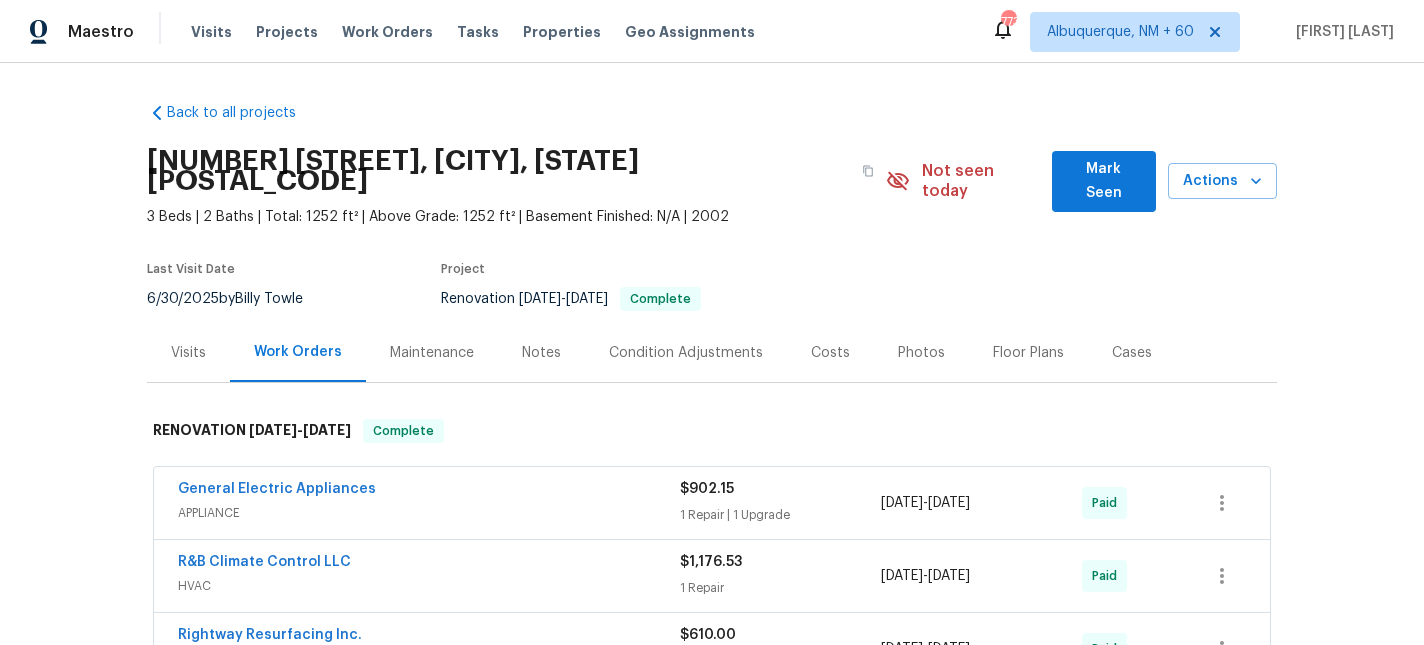 click on "Maintenance" at bounding box center (432, 353) 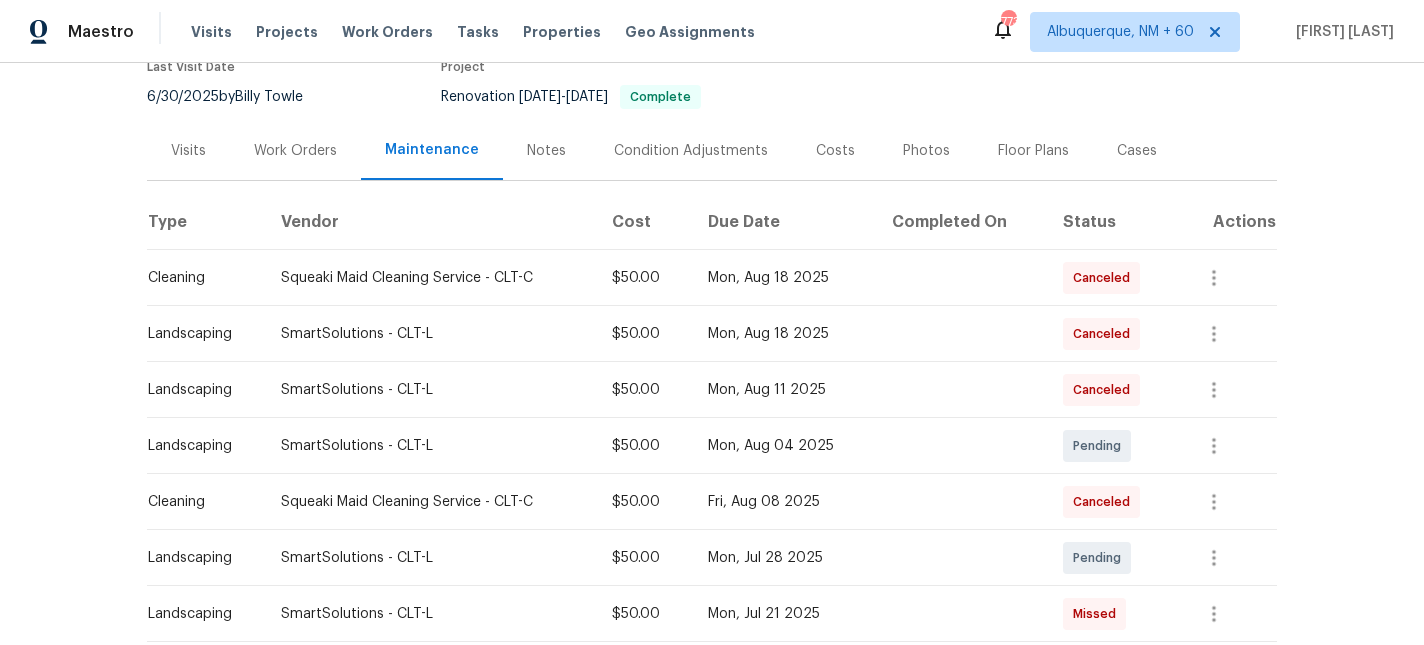 scroll, scrollTop: 203, scrollLeft: 0, axis: vertical 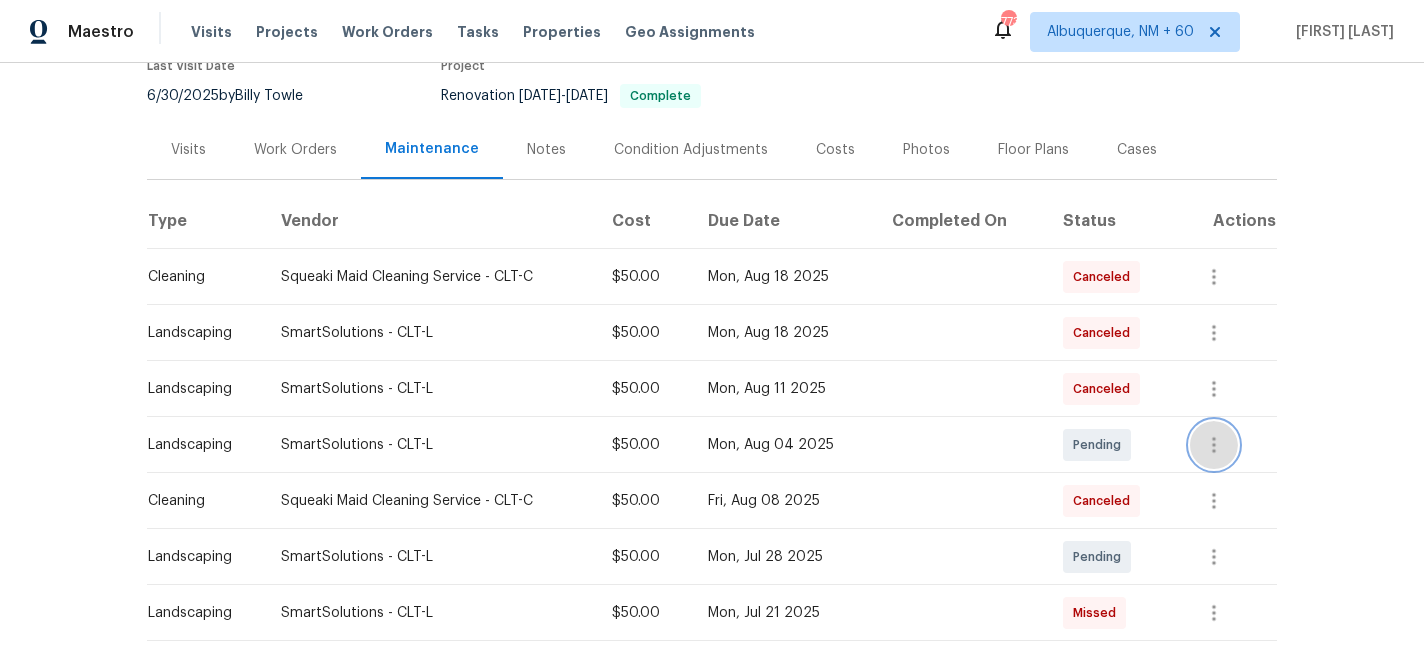 click 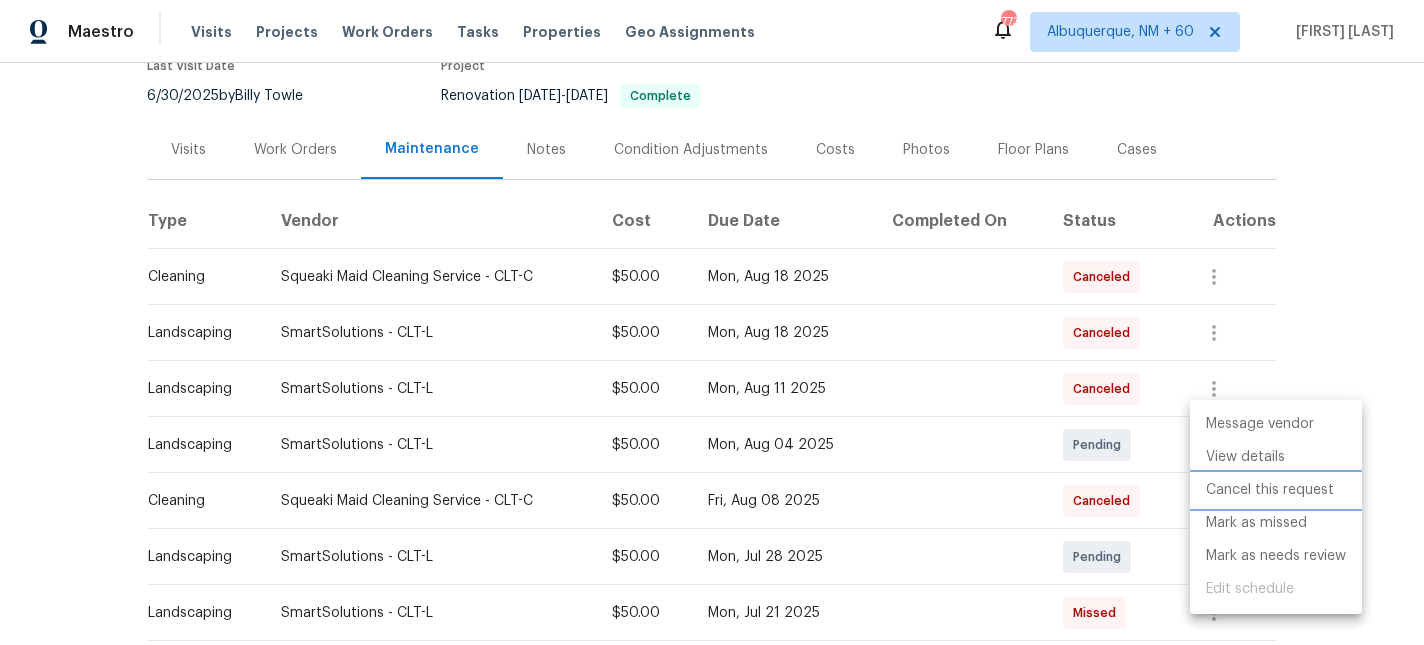 click on "Cancel this request" at bounding box center [1276, 490] 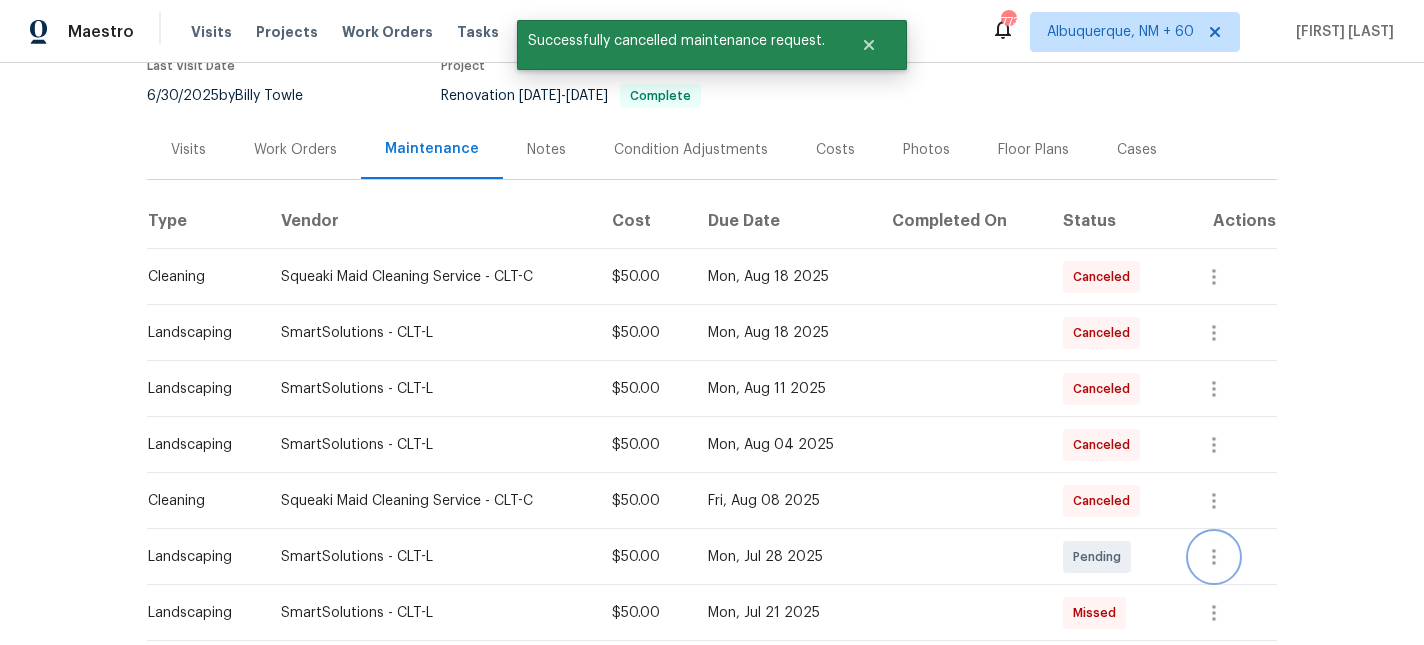 click 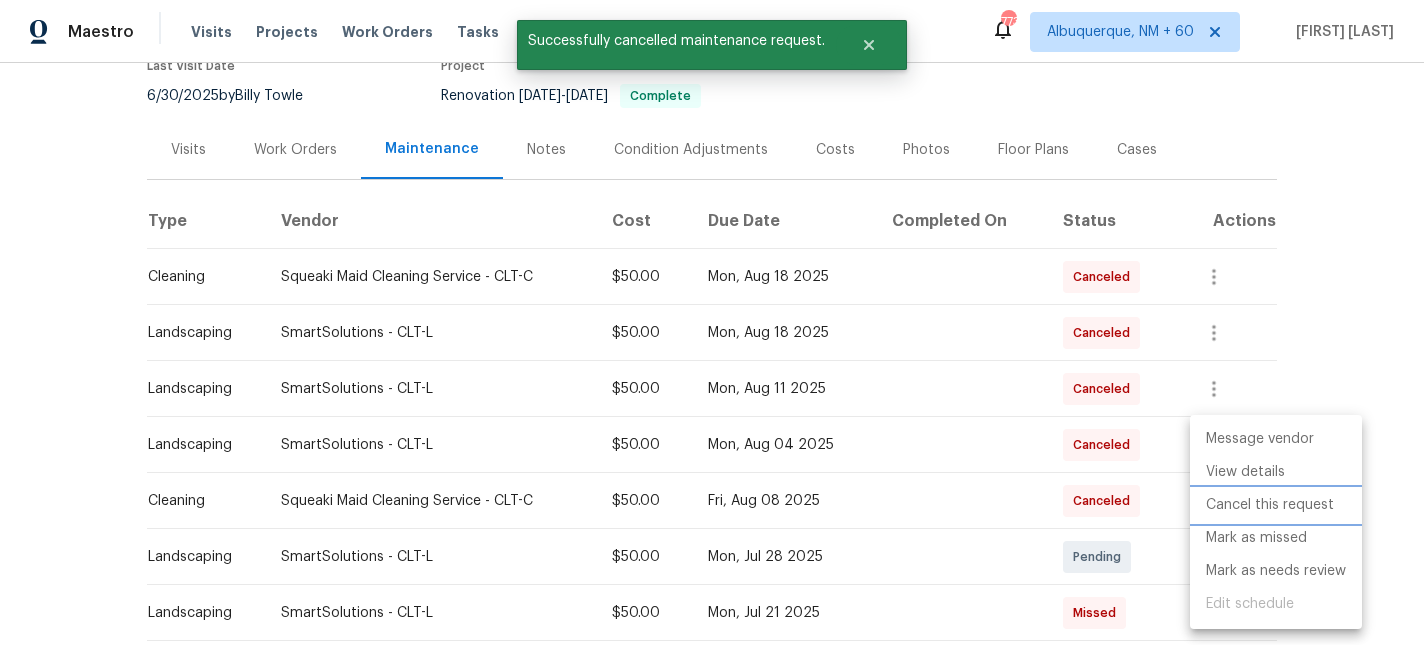 click on "Cancel this request" at bounding box center [1276, 505] 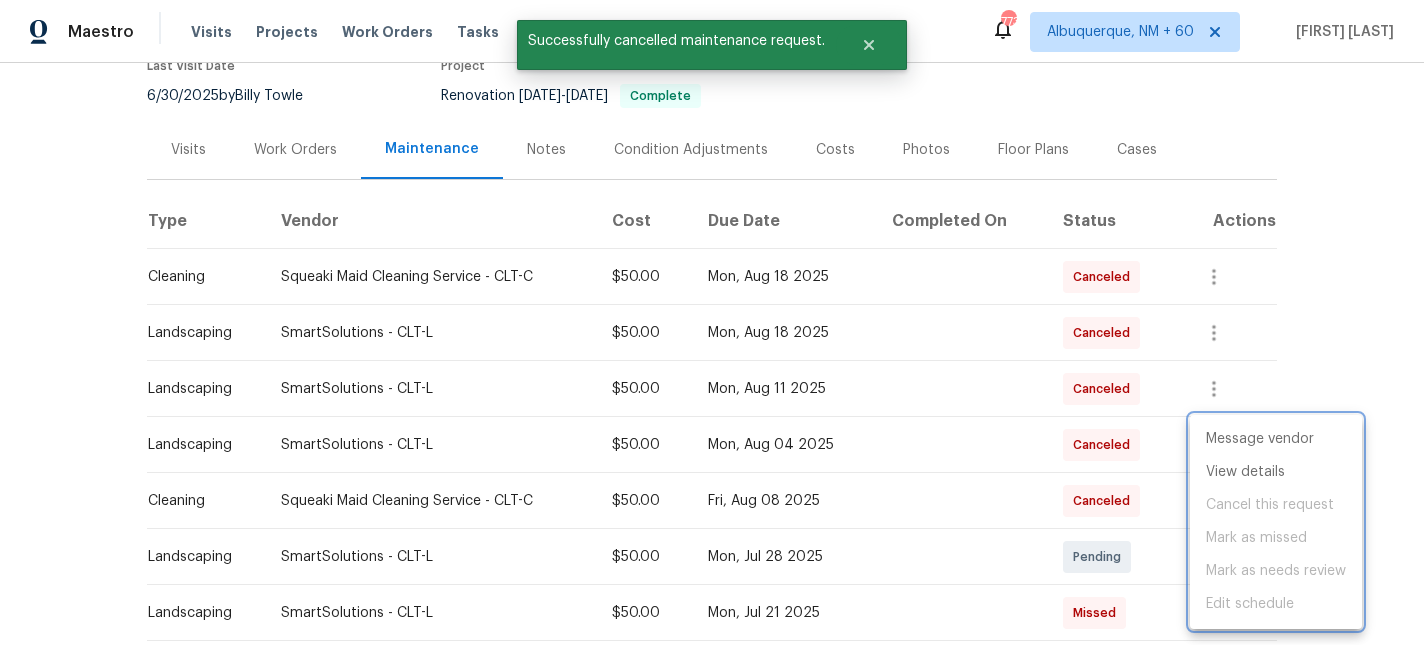 click at bounding box center (712, 322) 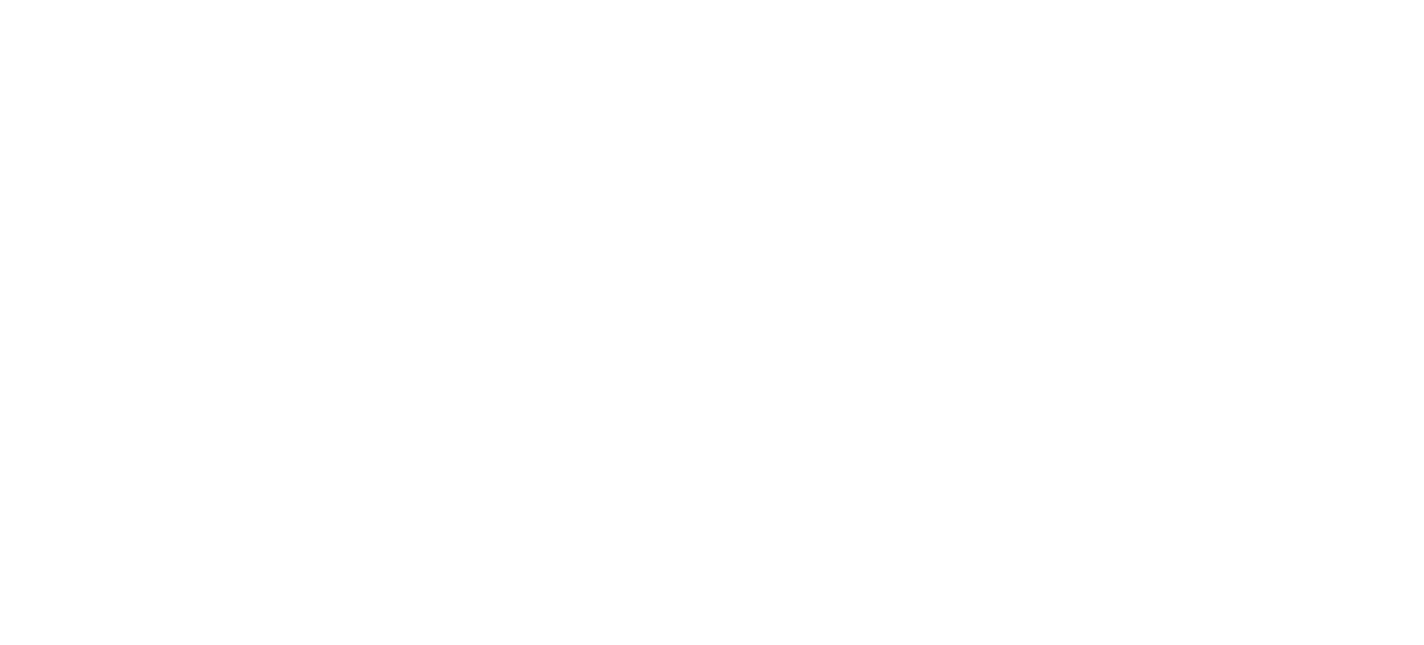 scroll, scrollTop: 0, scrollLeft: 0, axis: both 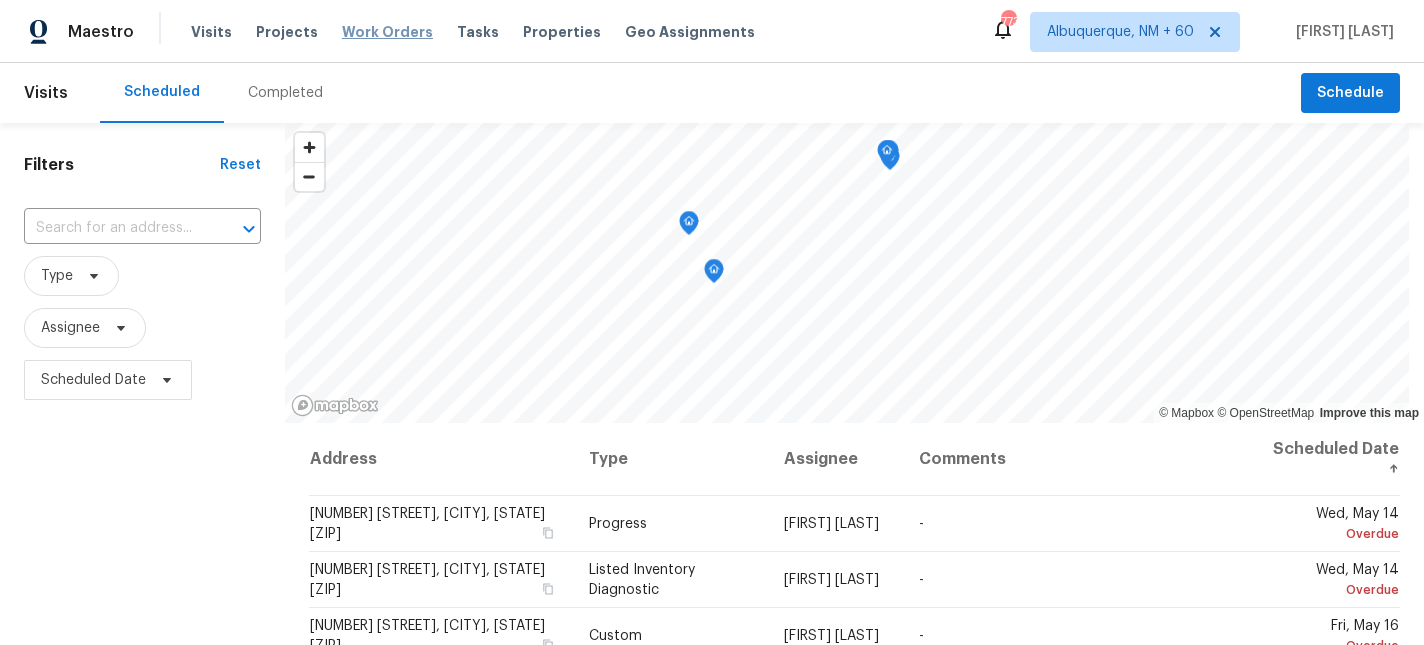 click on "Work Orders" at bounding box center [387, 32] 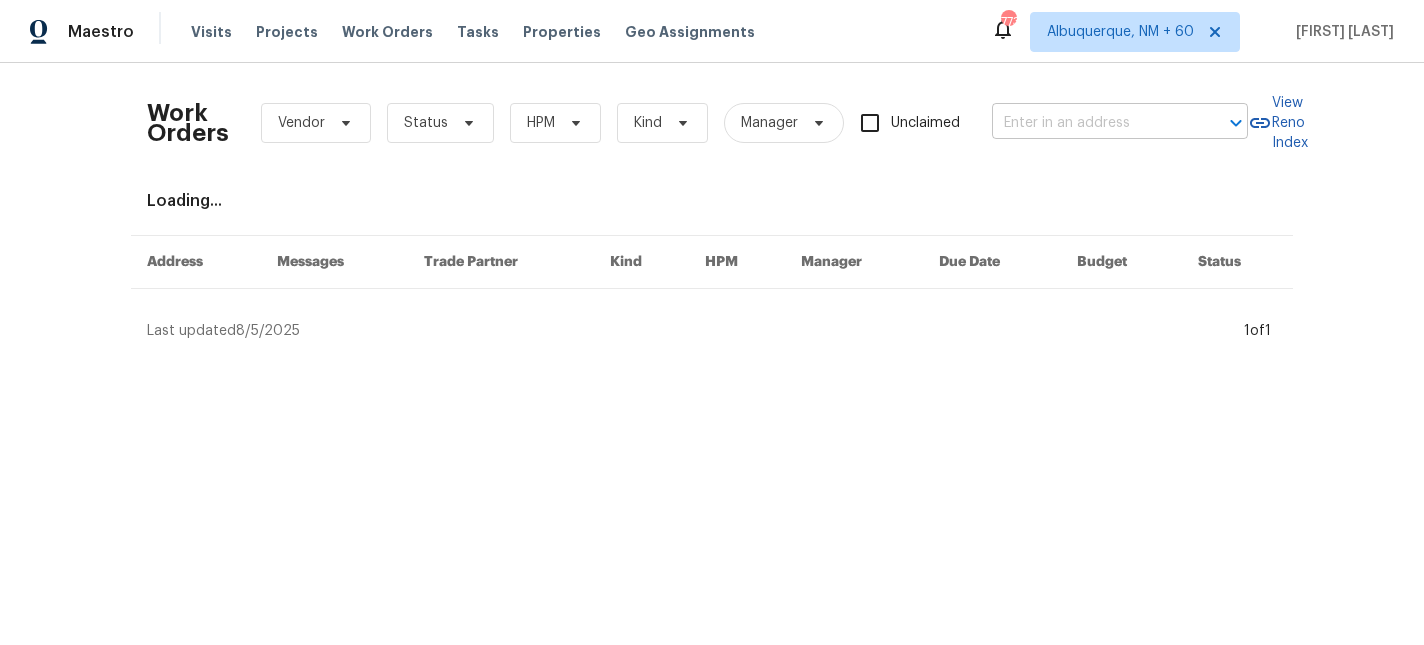 click at bounding box center (1092, 123) 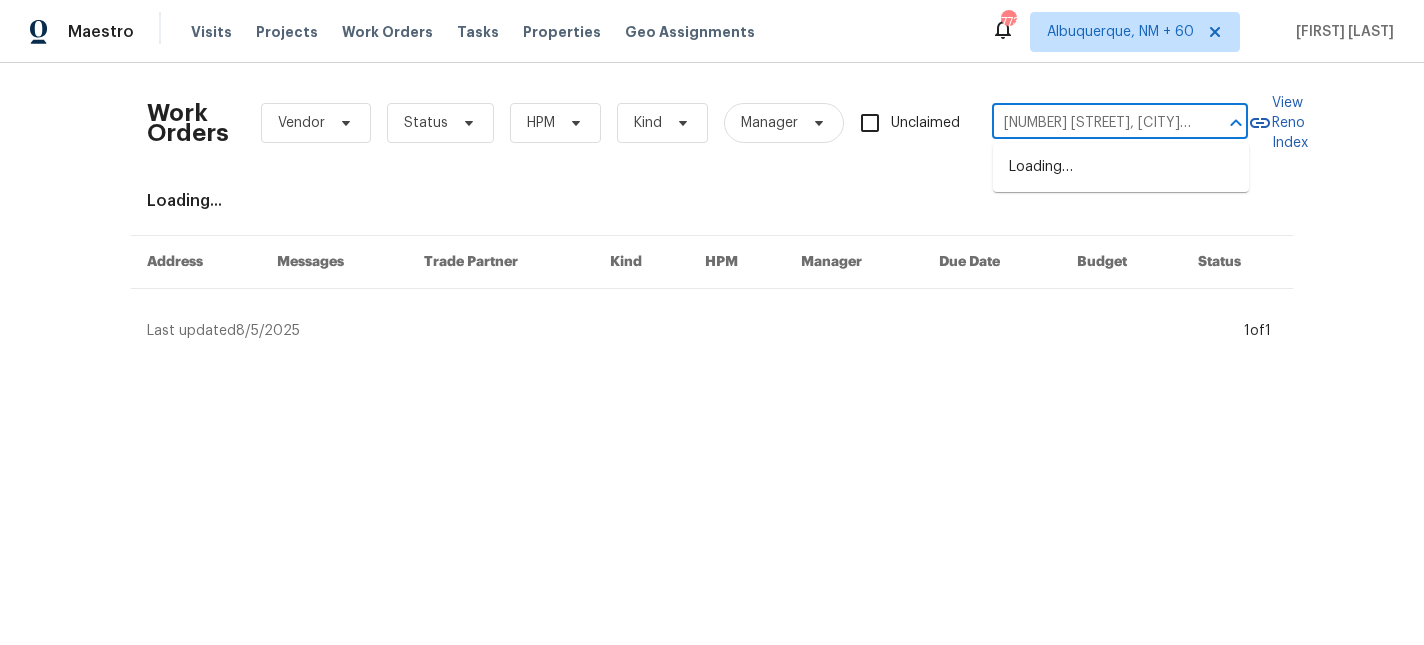 scroll, scrollTop: 0, scrollLeft: 139, axis: horizontal 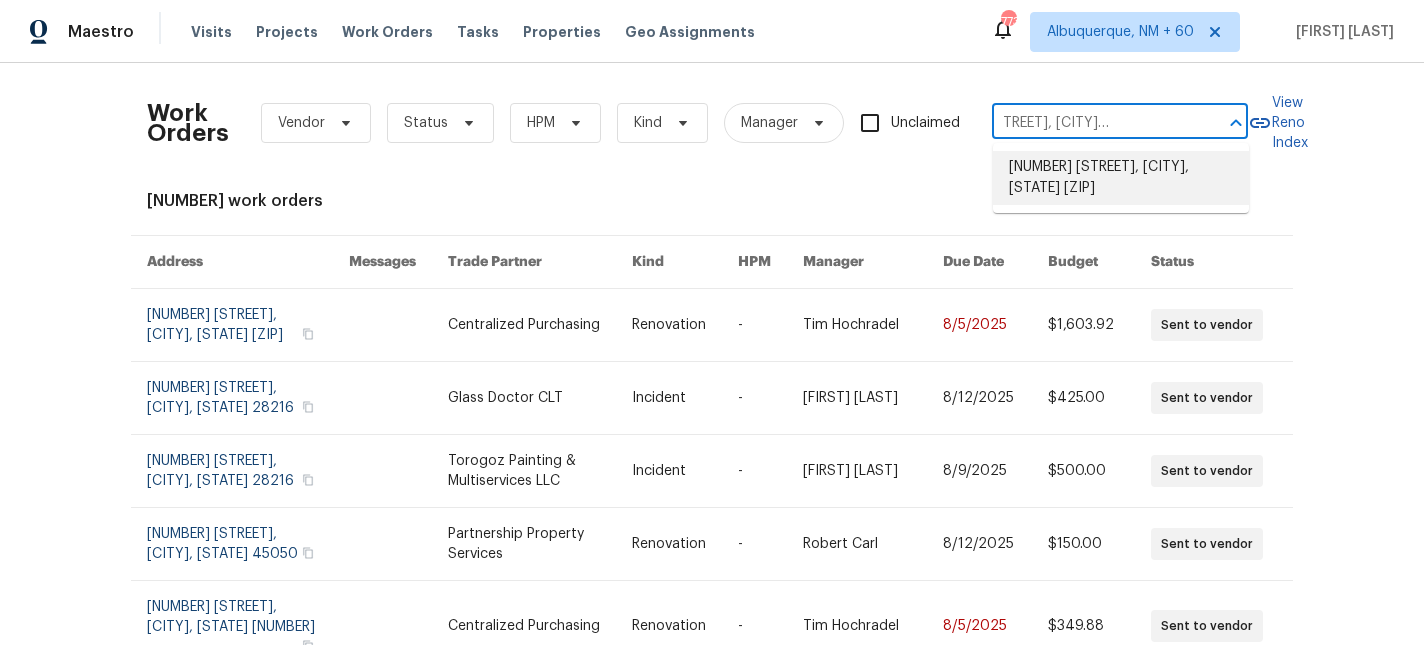 click on "[NUMBER] [STREET], [CITY], [STATE] [ZIP]" at bounding box center (1121, 178) 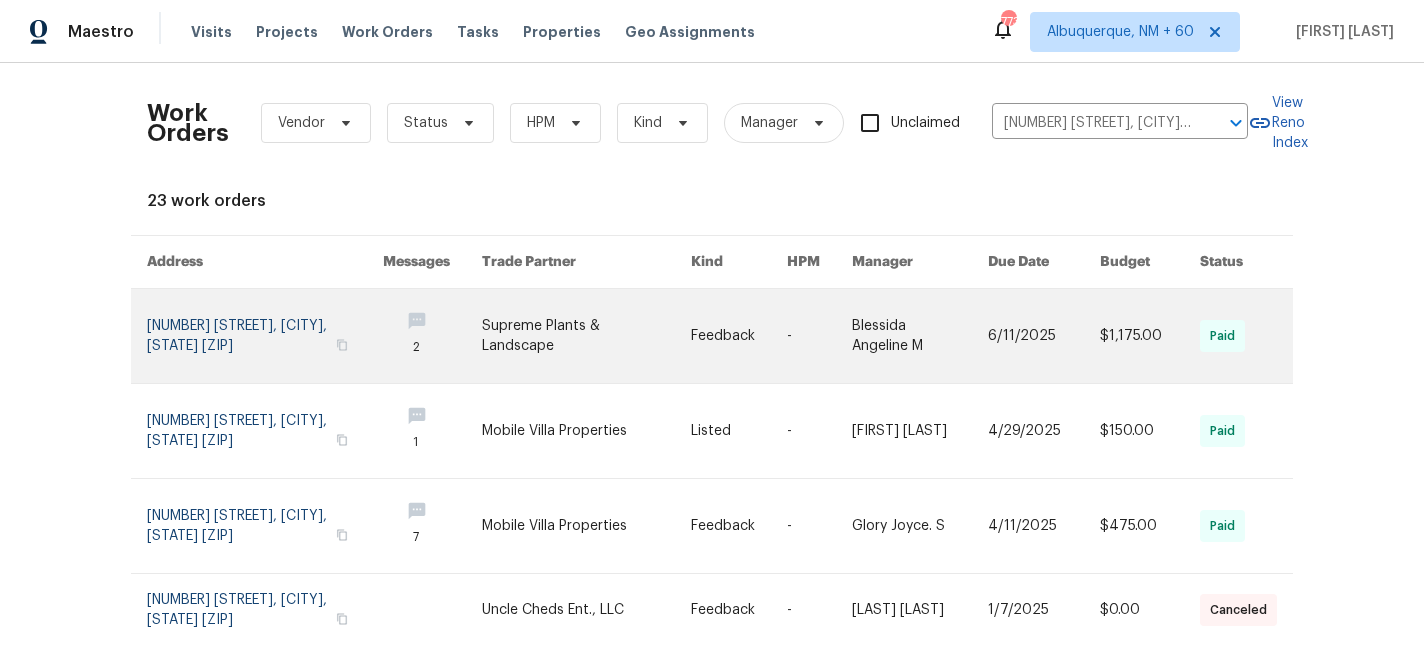 click at bounding box center [819, 336] 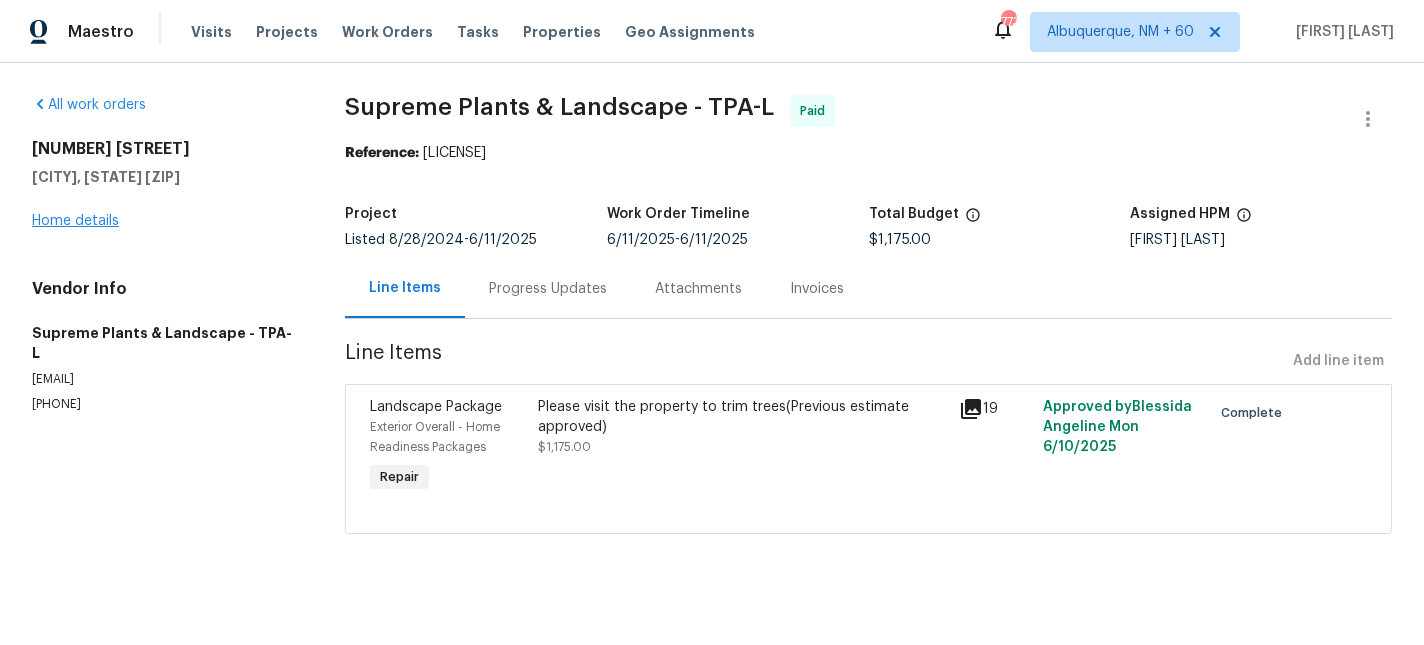 click on "[NUMBER] [STREET] [CITY], [STATE] [ZIP] Home details" at bounding box center (164, 185) 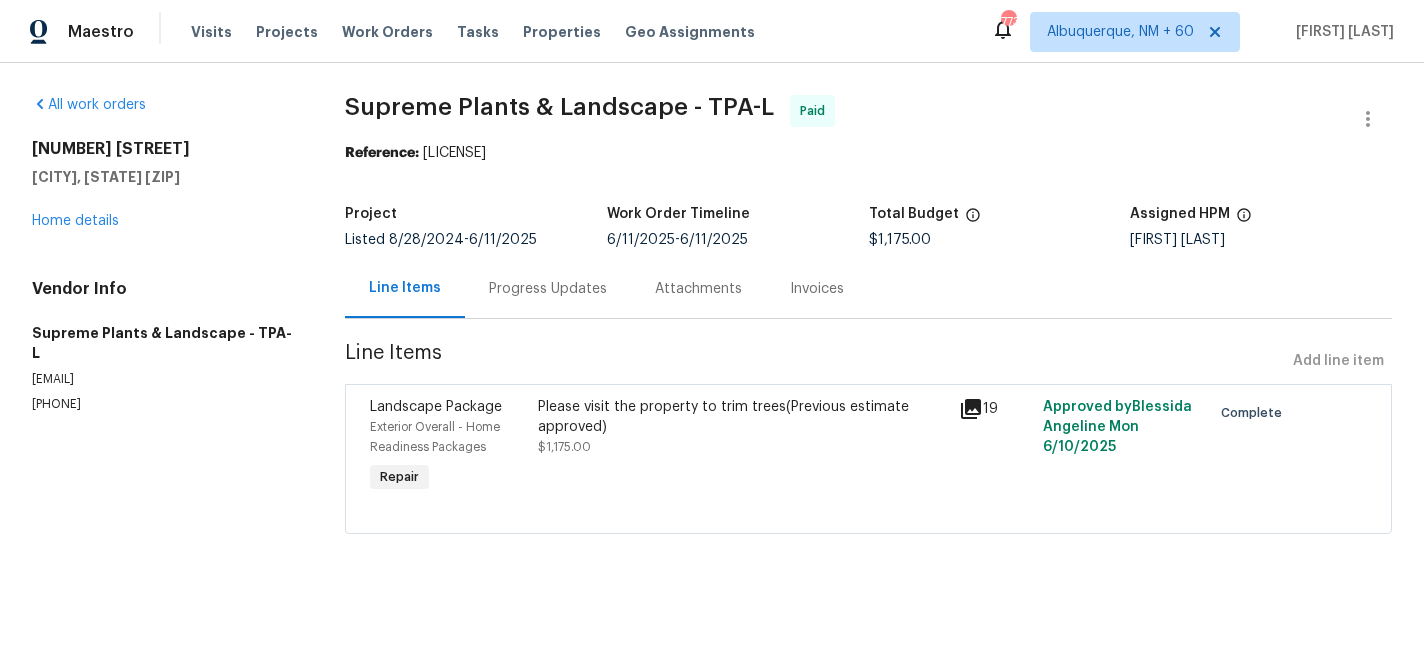 click on "All work orders [NUMBER] [STREET], [CITY], [STATE] [ZIP] Home details Vendor Info Supreme Plants & Landscape - TPA-L [EMAIL] ([PHONE])" at bounding box center [164, 254] 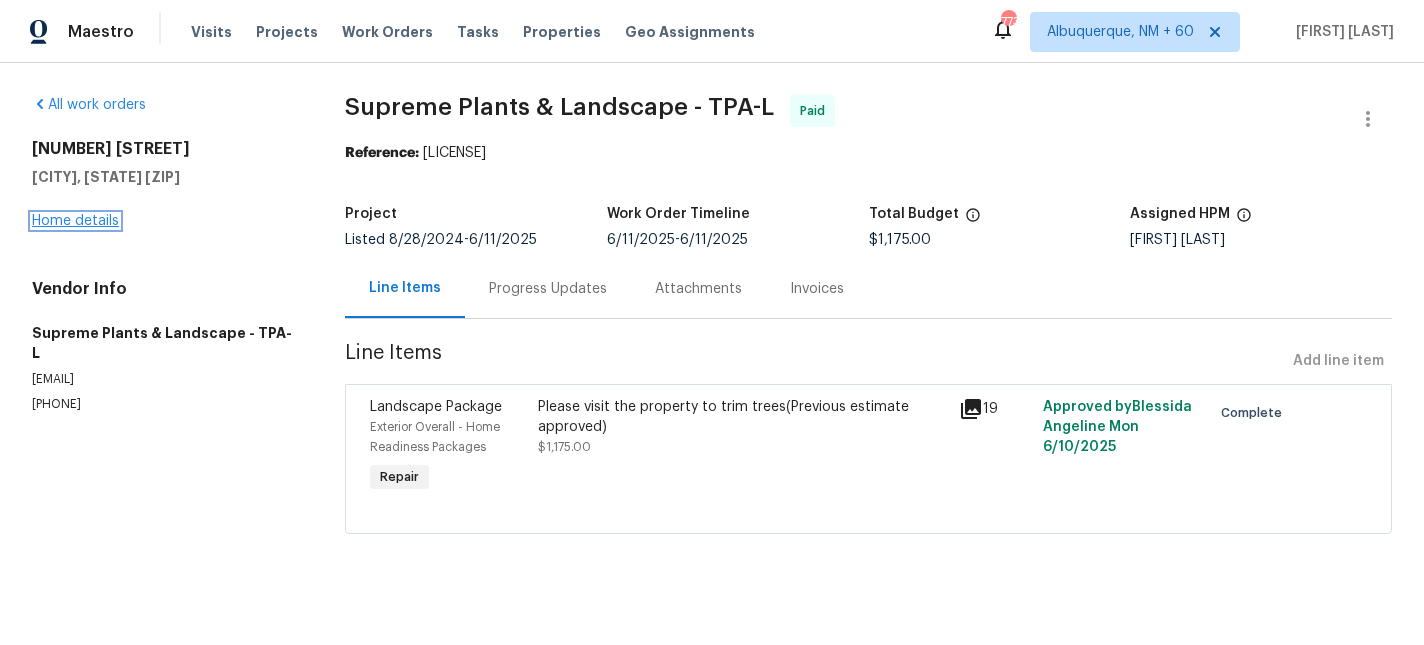 click on "Home details" at bounding box center (75, 221) 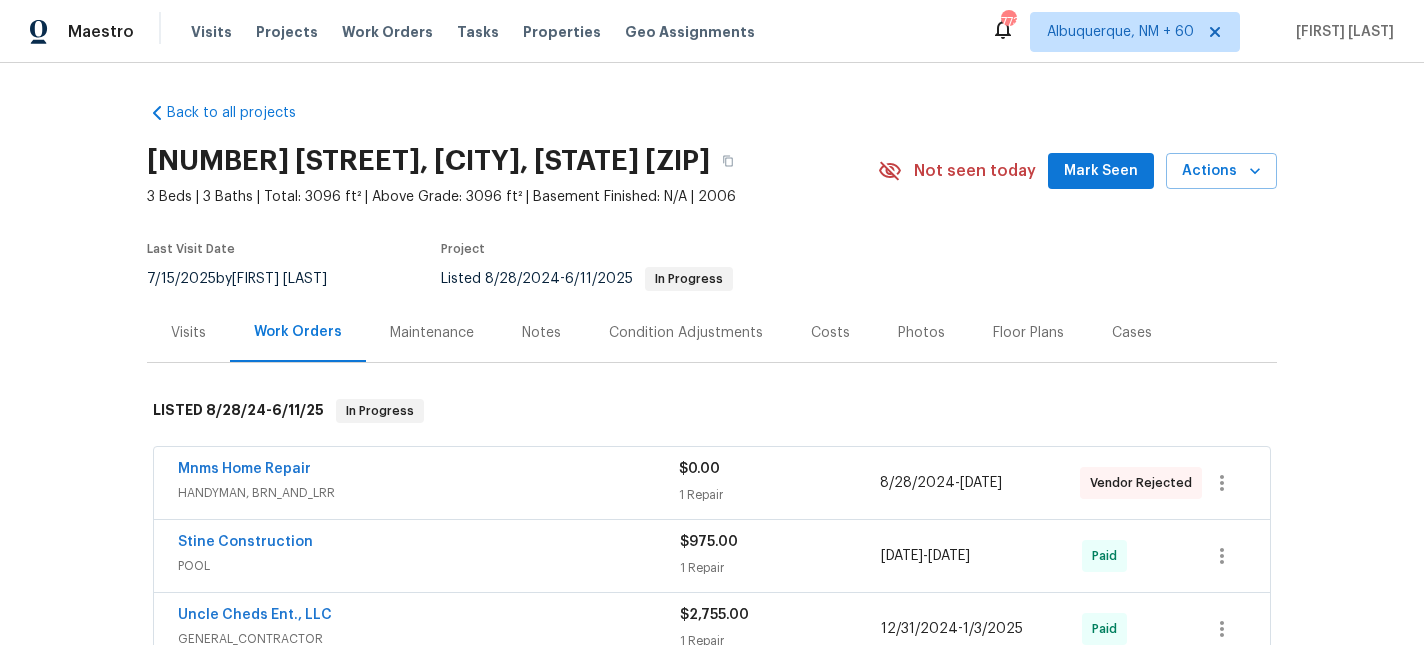 click on "Maintenance" at bounding box center [432, 333] 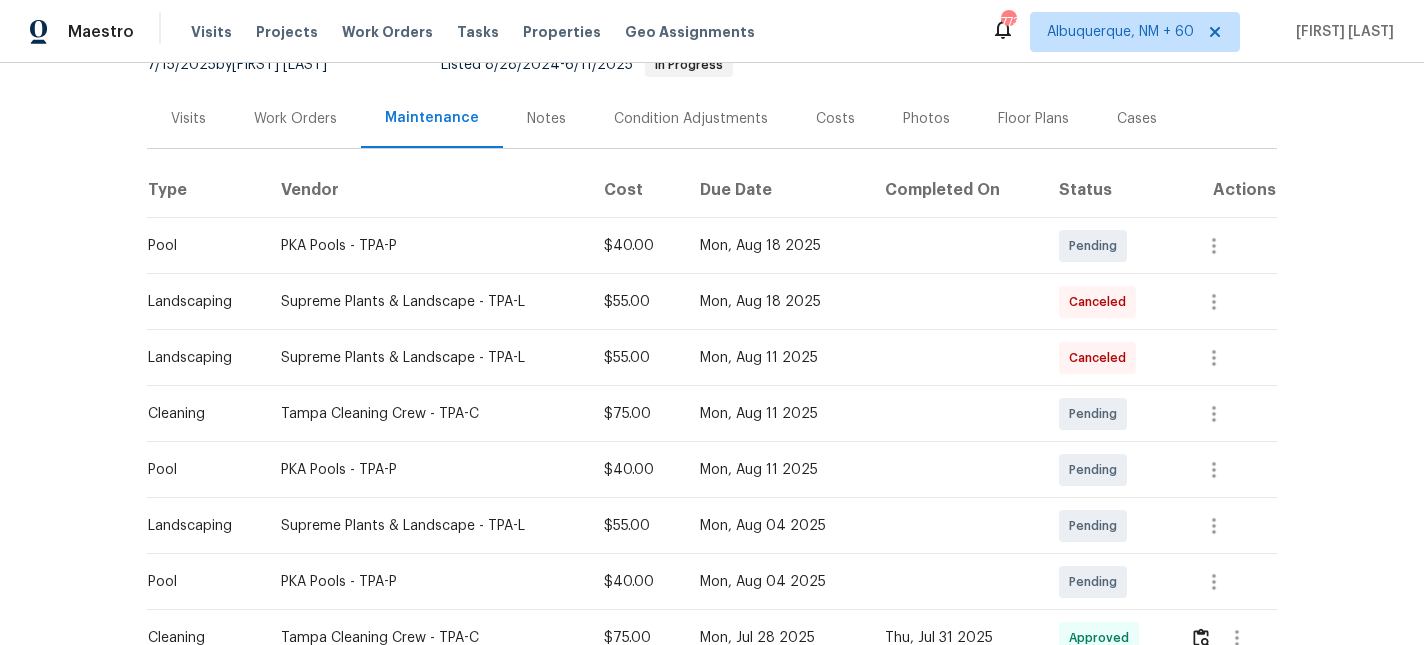 scroll, scrollTop: 220, scrollLeft: 0, axis: vertical 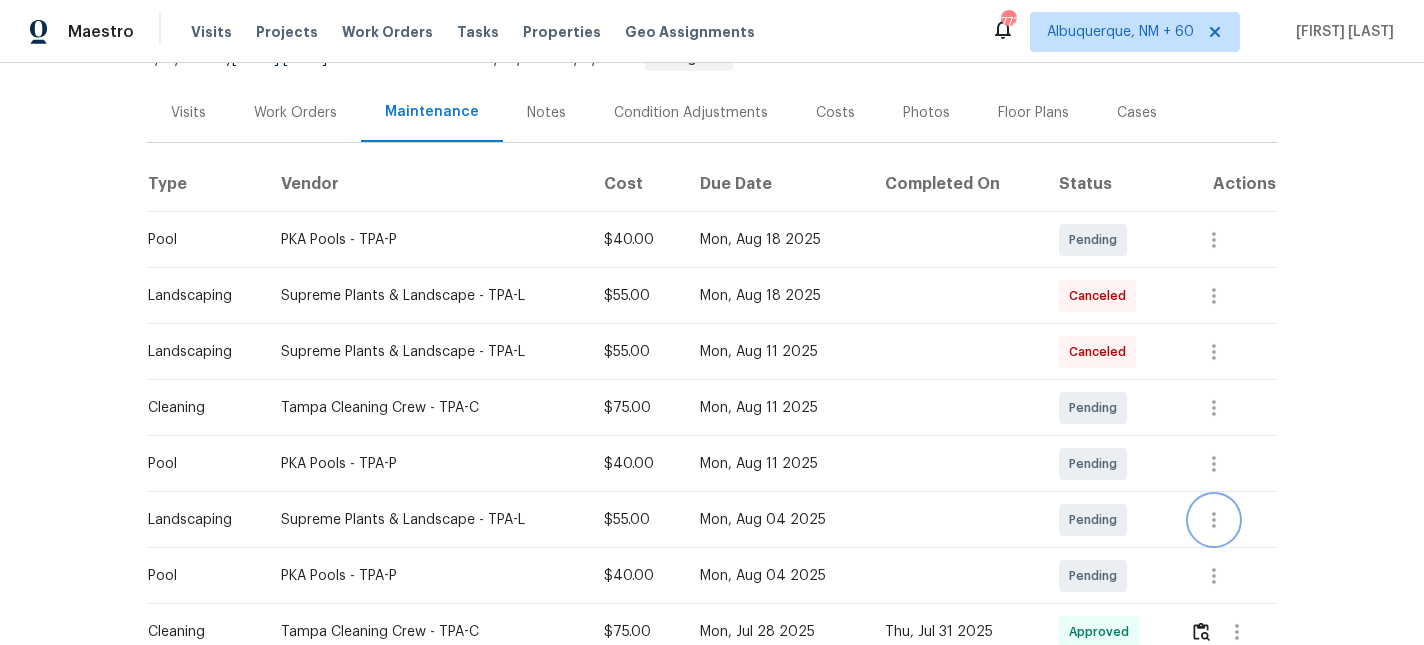 click 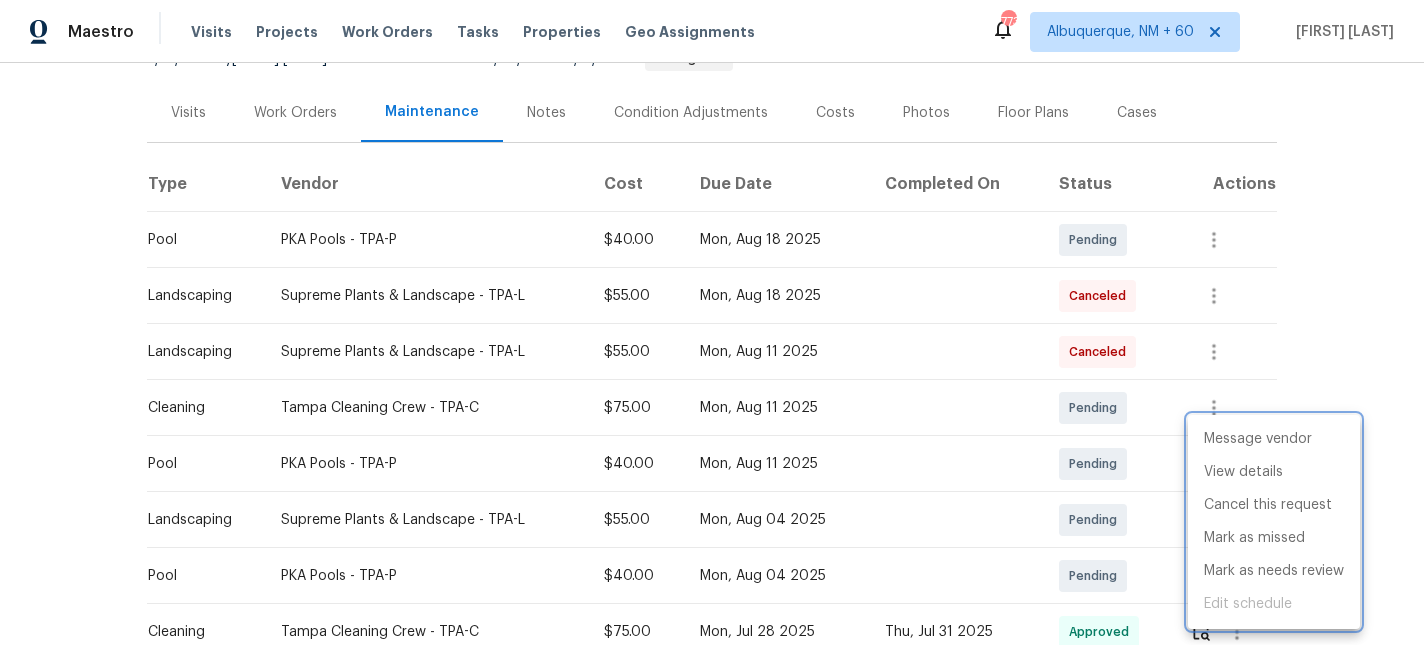 click at bounding box center [712, 322] 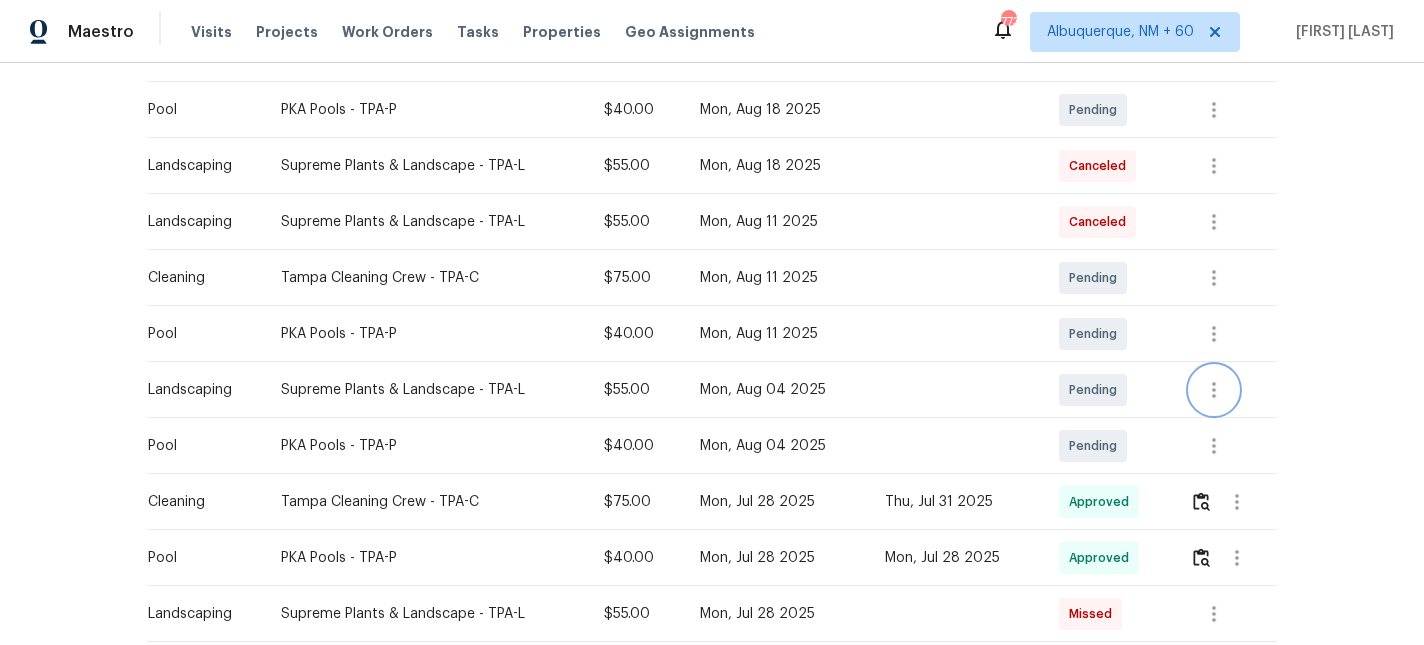 scroll, scrollTop: 309, scrollLeft: 0, axis: vertical 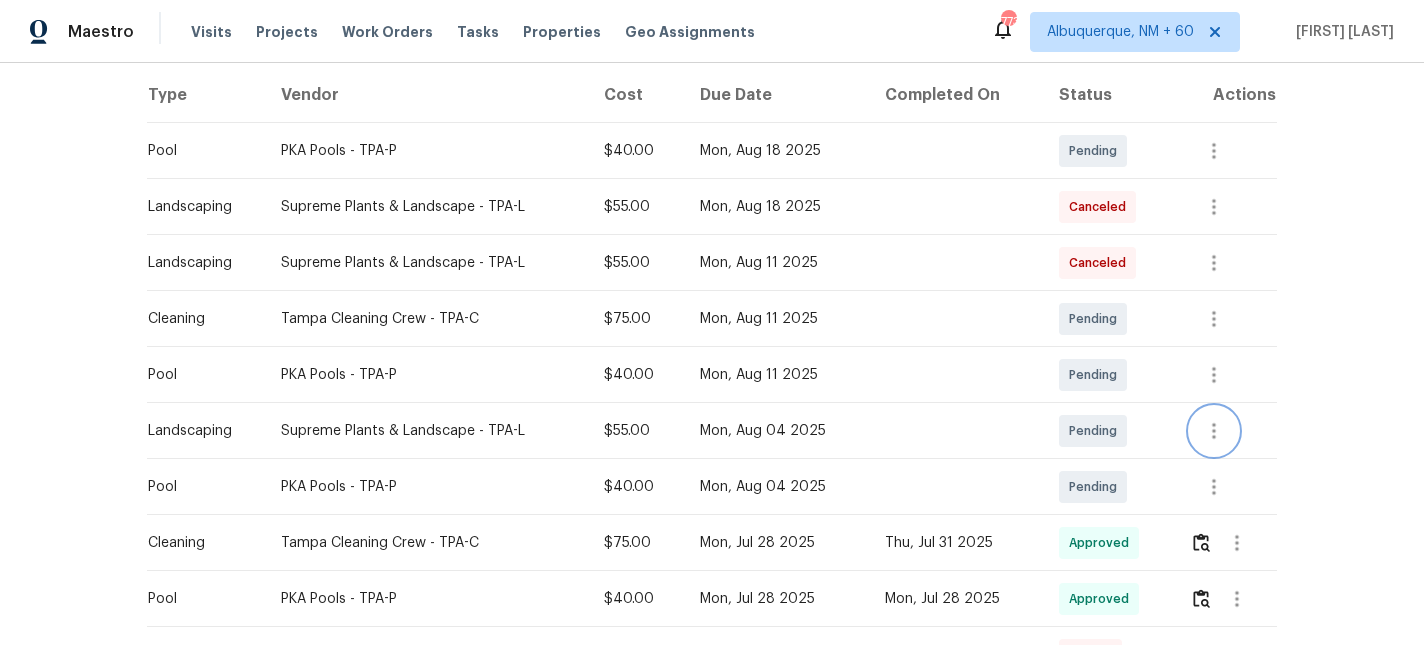 click 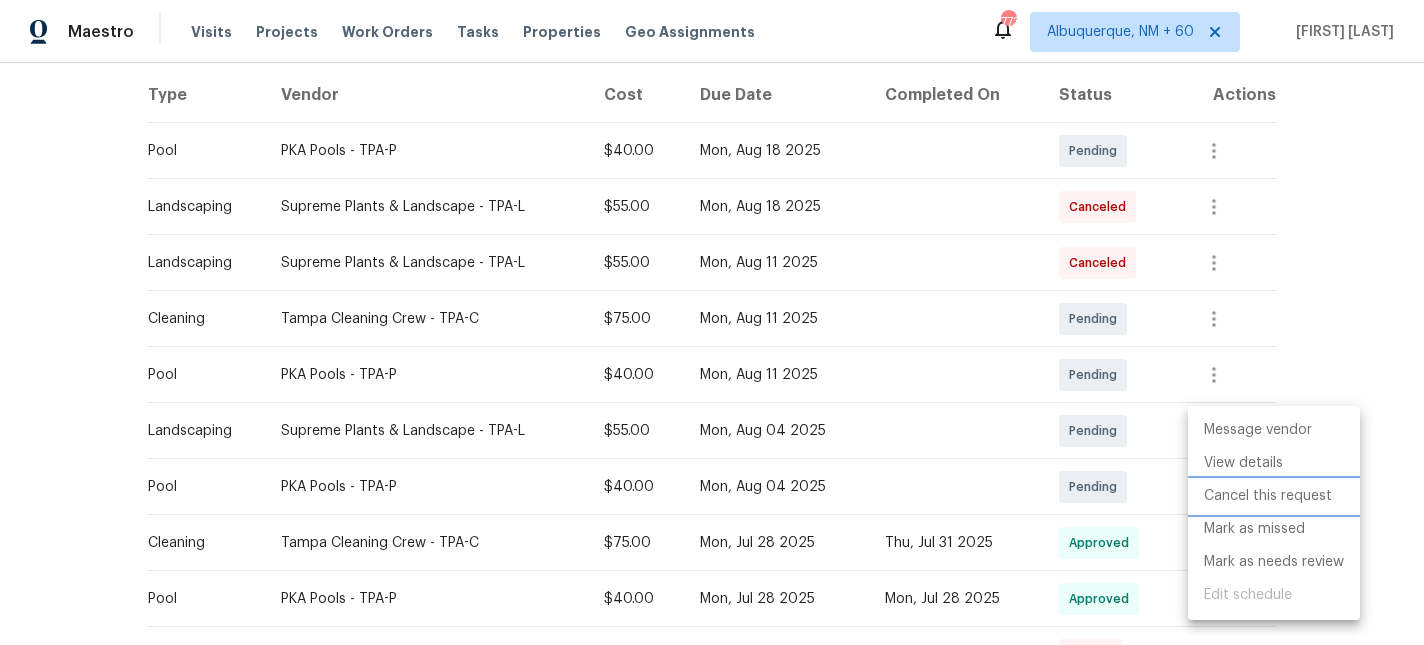click on "Cancel this request" at bounding box center (1274, 496) 